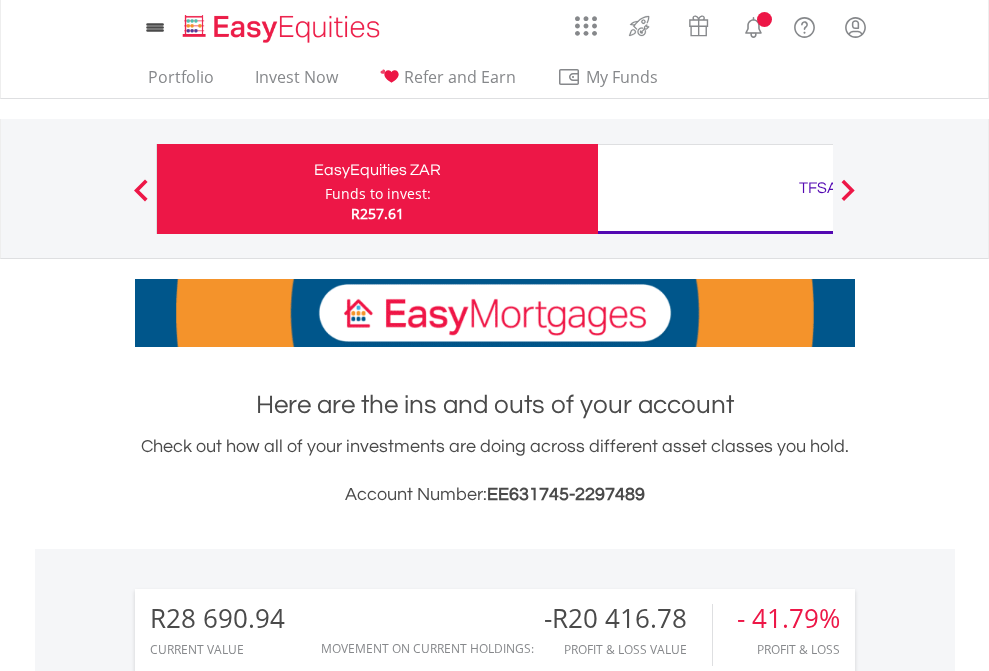 scroll, scrollTop: 0, scrollLeft: 0, axis: both 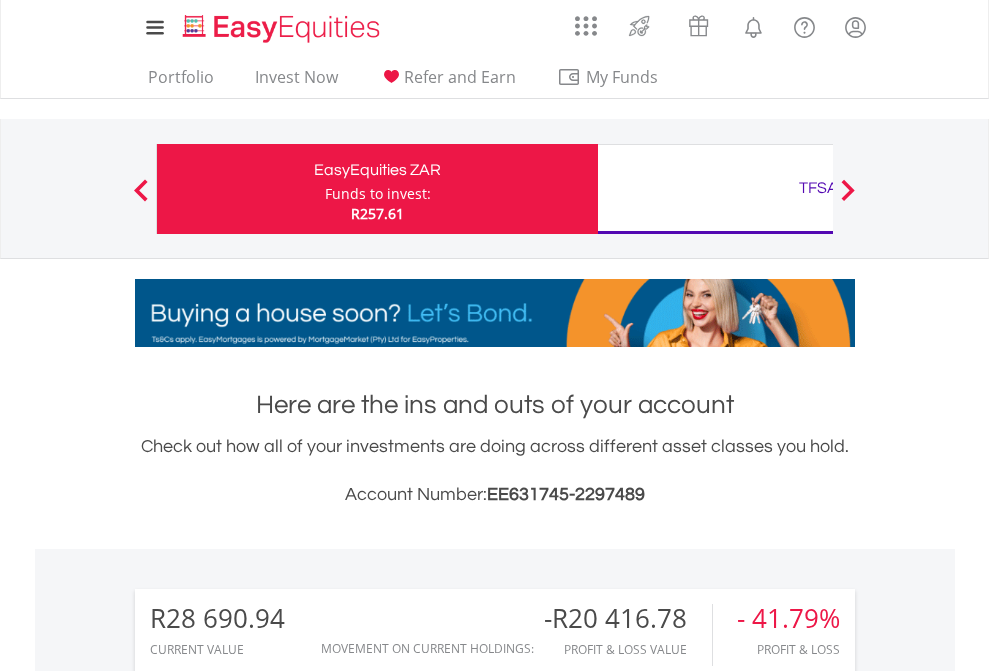 click on "Funds to invest:" at bounding box center [378, 194] 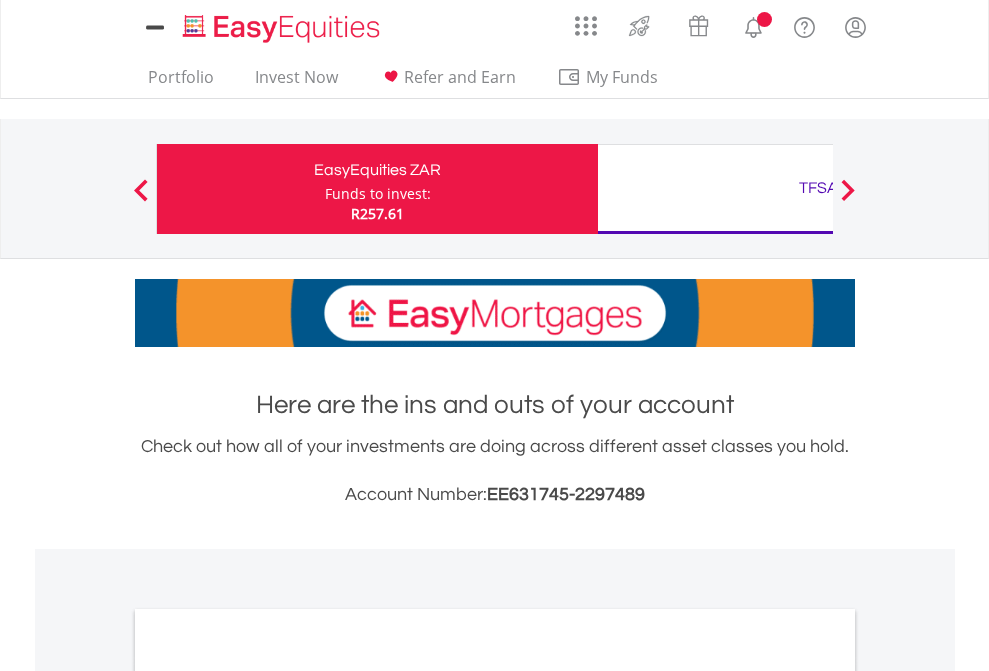 scroll, scrollTop: 0, scrollLeft: 0, axis: both 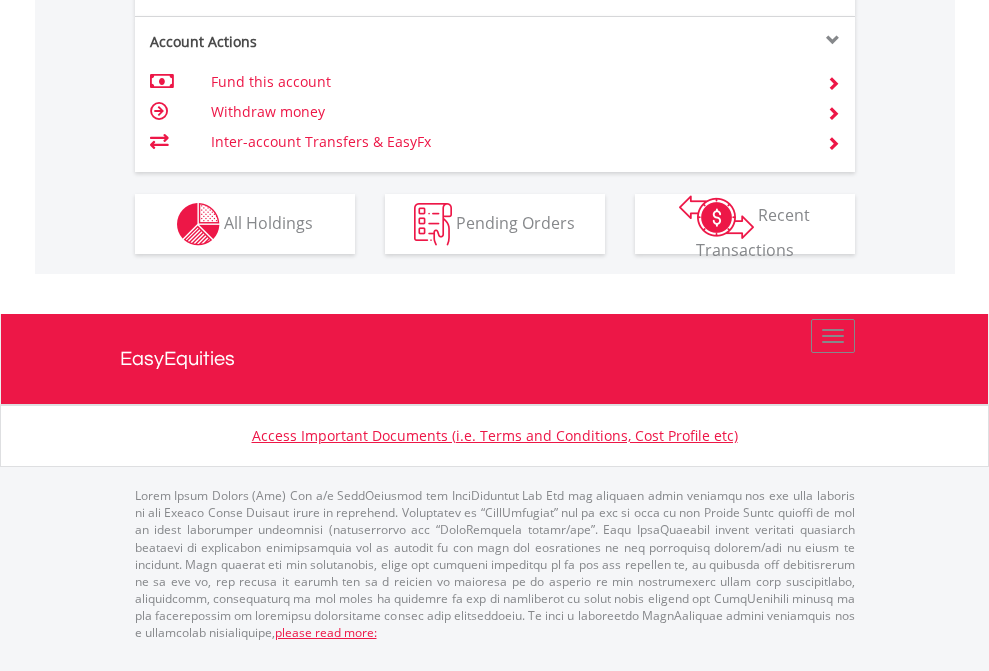 click on "Investment types" at bounding box center (706, -337) 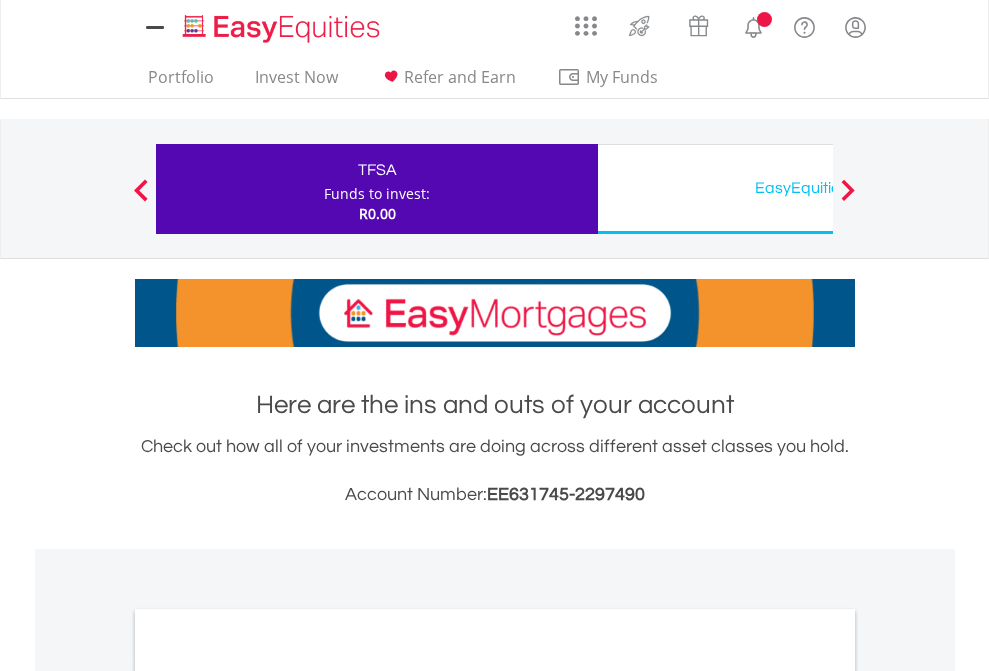 scroll, scrollTop: 0, scrollLeft: 0, axis: both 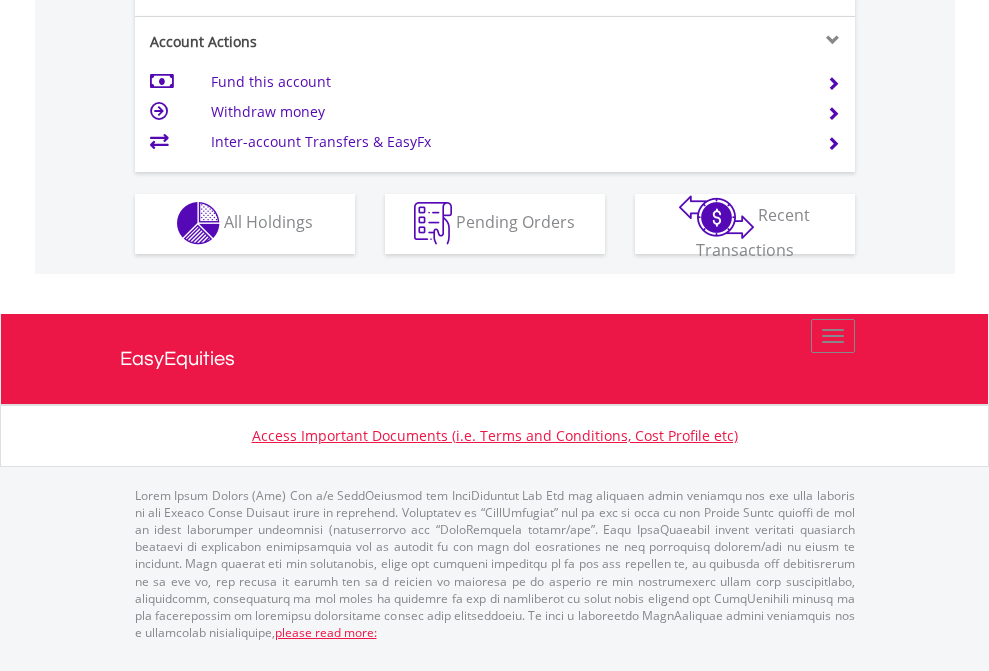 click on "Investment types" at bounding box center (706, -353) 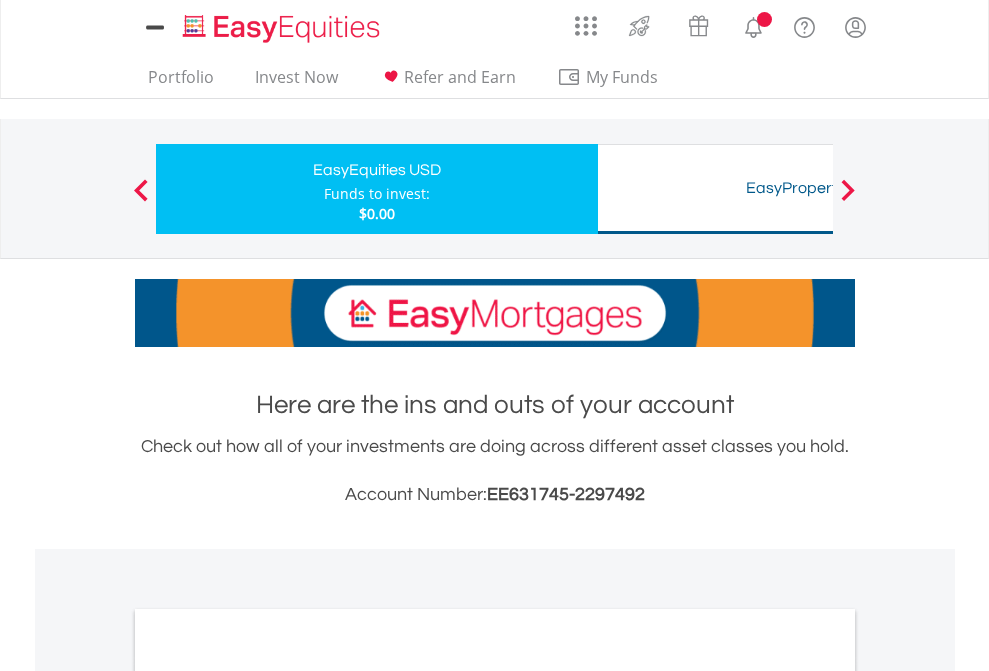 scroll, scrollTop: 0, scrollLeft: 0, axis: both 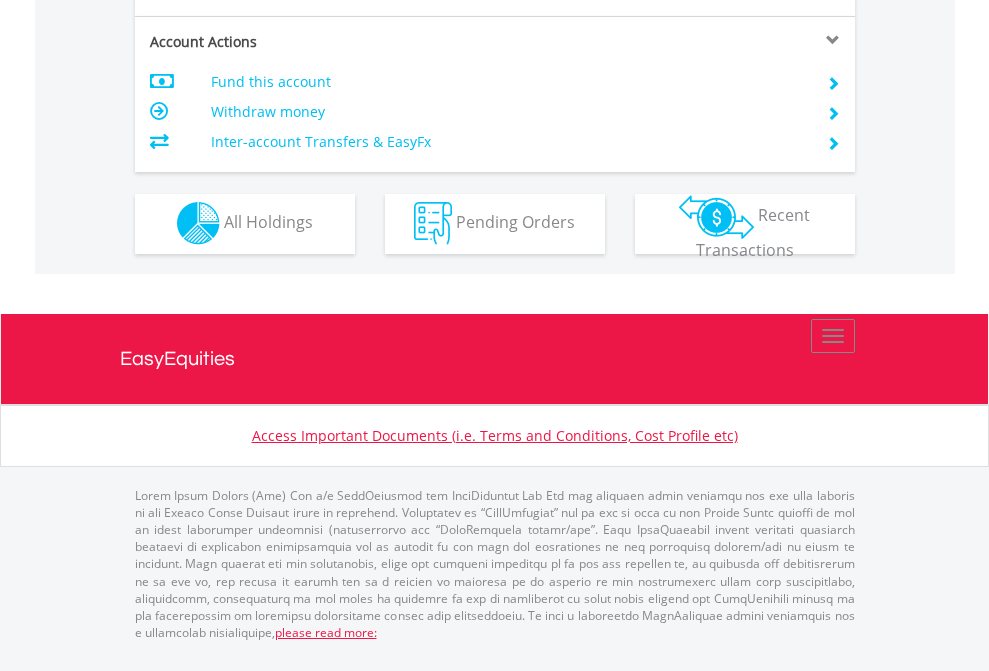click on "Investment types" at bounding box center (706, -353) 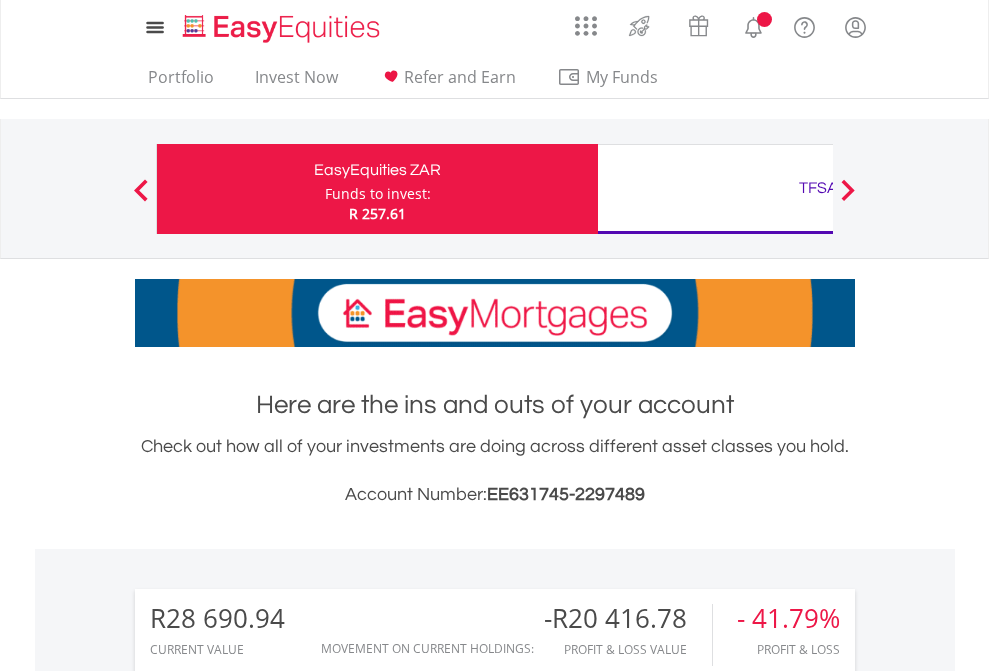 scroll, scrollTop: 0, scrollLeft: 0, axis: both 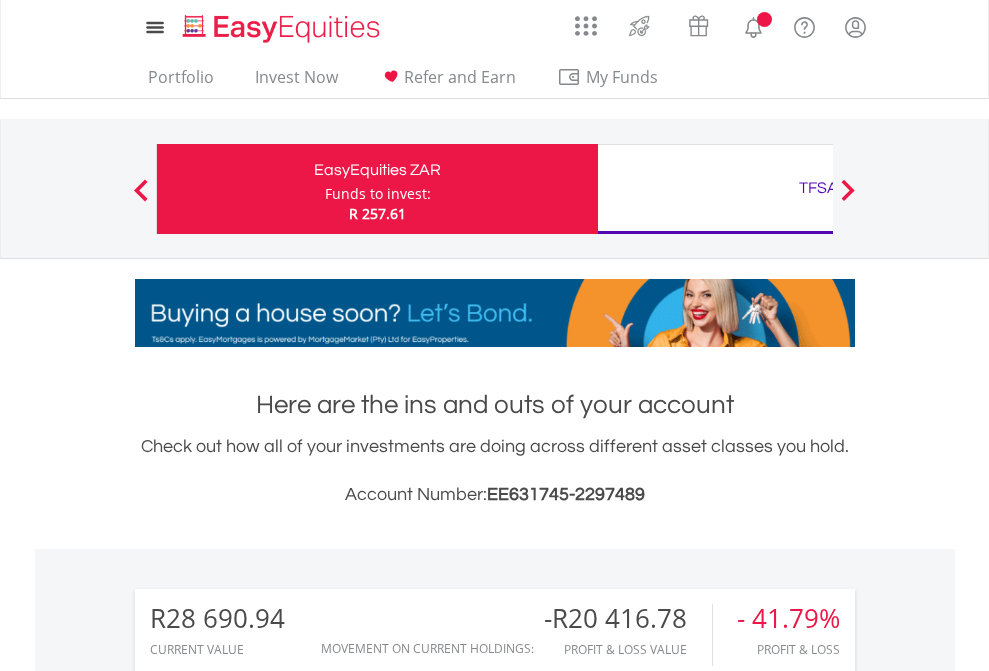 click on "All Holdings" at bounding box center (268, 1546) 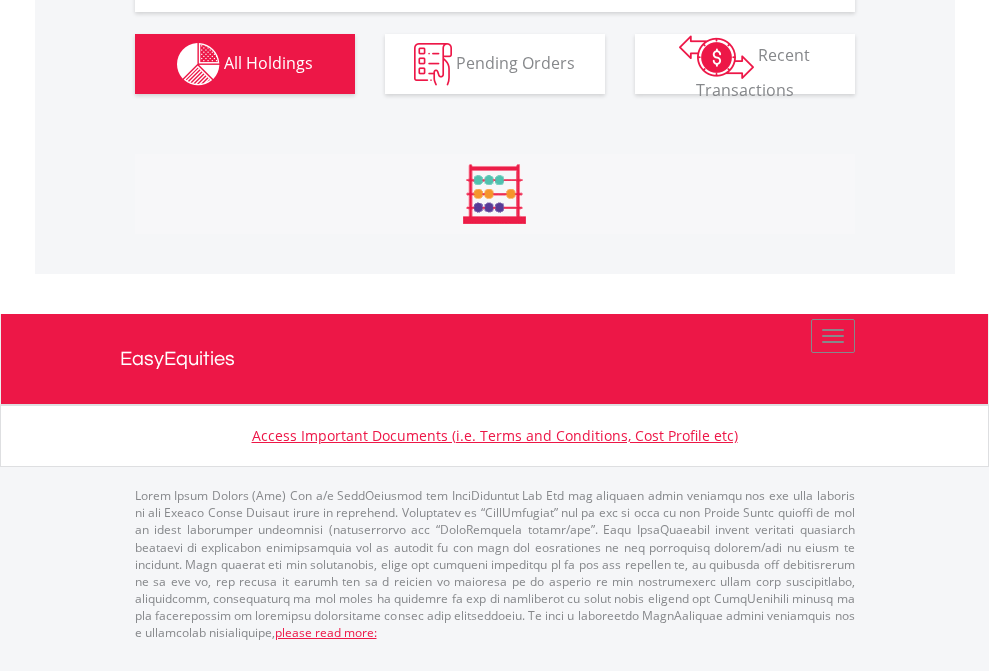 scroll, scrollTop: 2304, scrollLeft: 0, axis: vertical 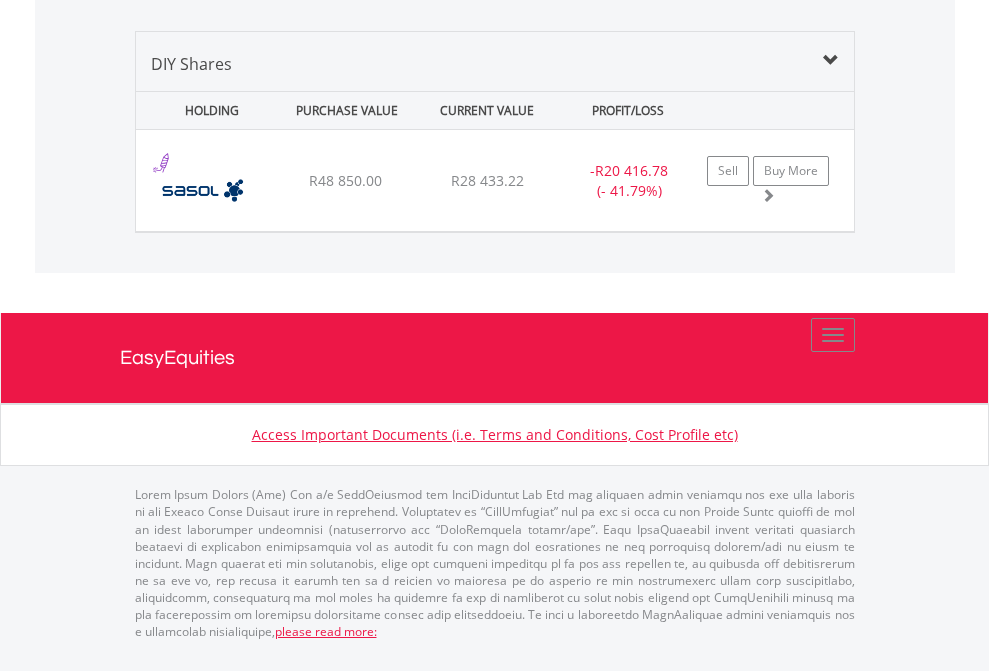 click on "TFSA" at bounding box center (818, -1419) 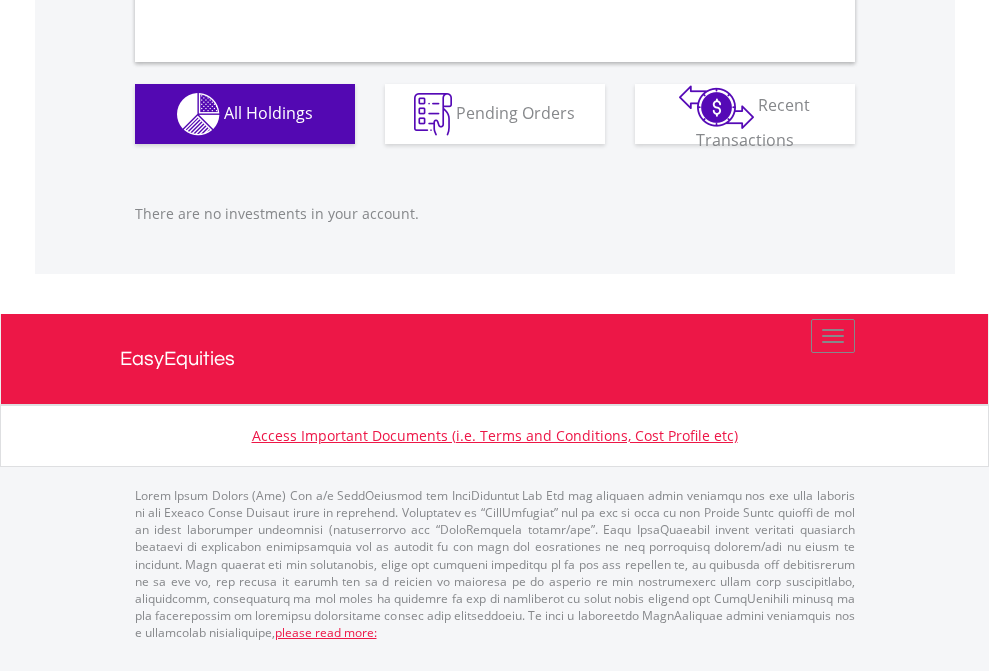scroll, scrollTop: 1980, scrollLeft: 0, axis: vertical 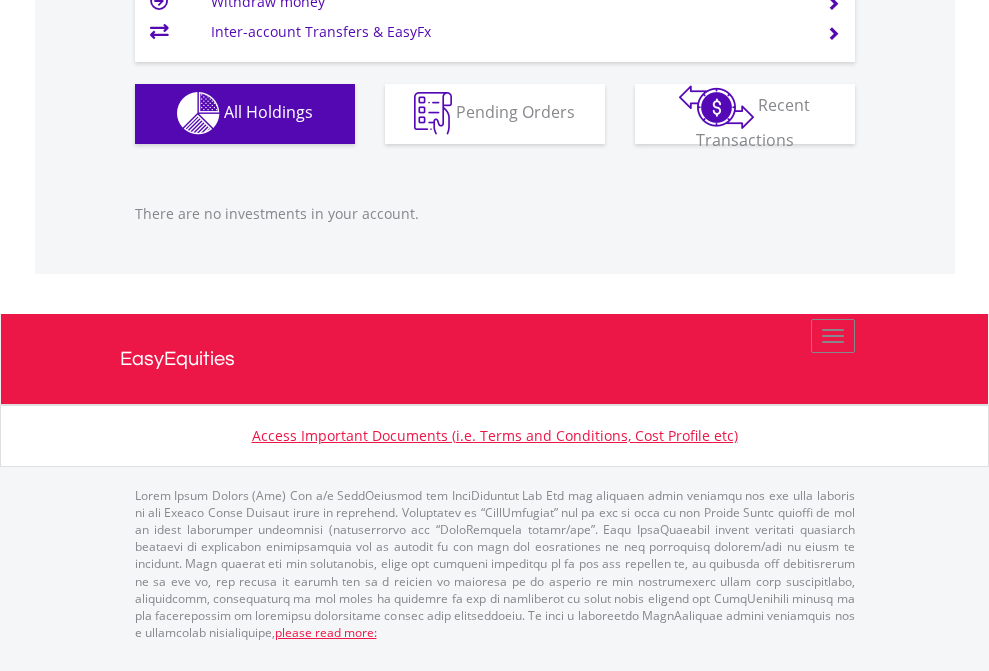 click on "EasyEquities USD" at bounding box center [818, -1142] 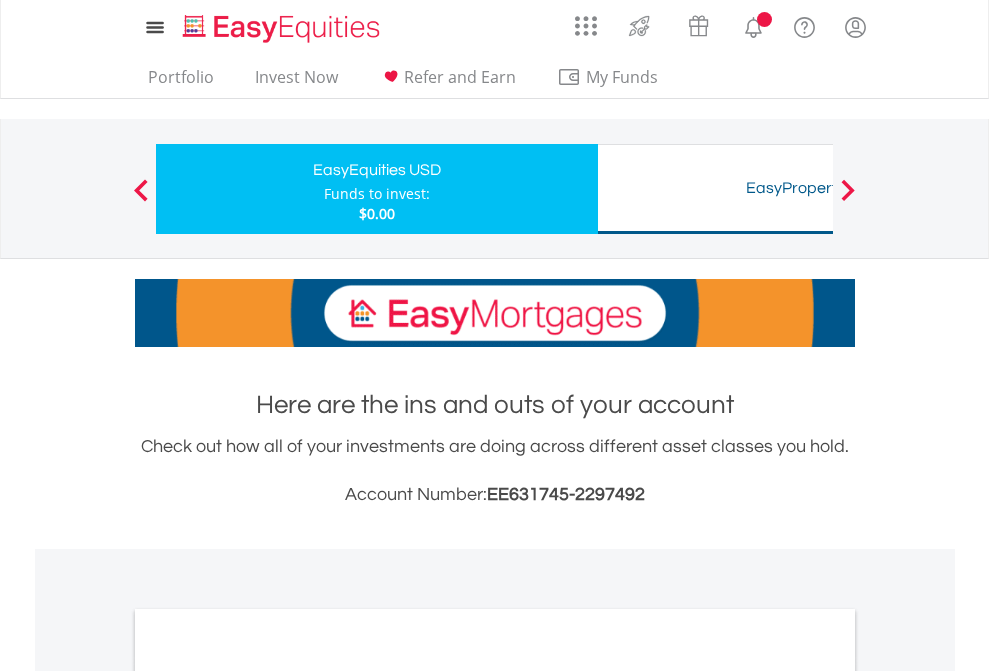 scroll, scrollTop: 0, scrollLeft: 0, axis: both 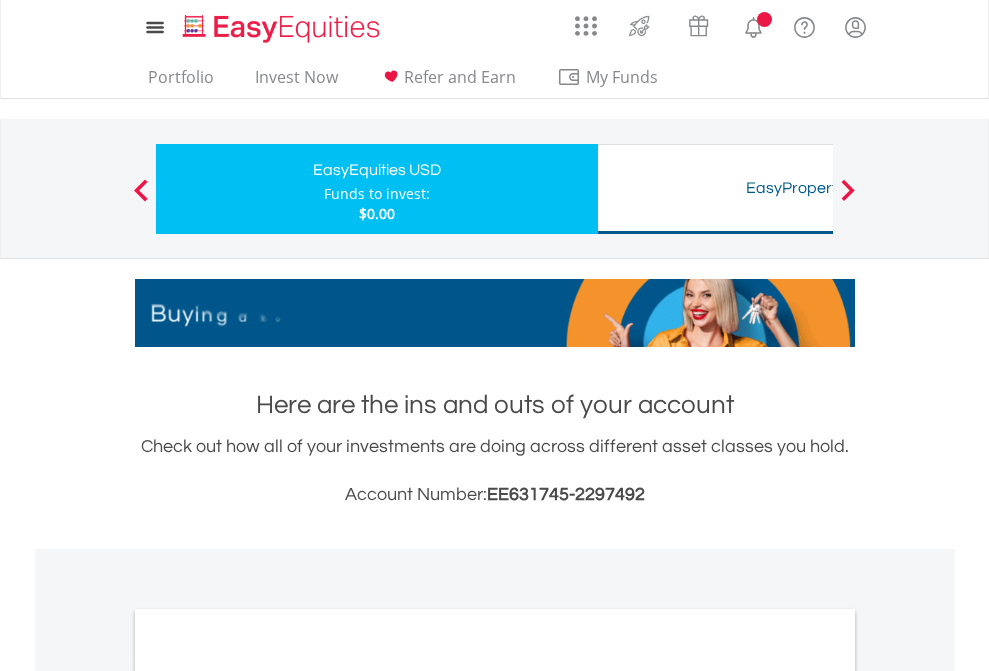 click on "All Holdings" at bounding box center [268, 1096] 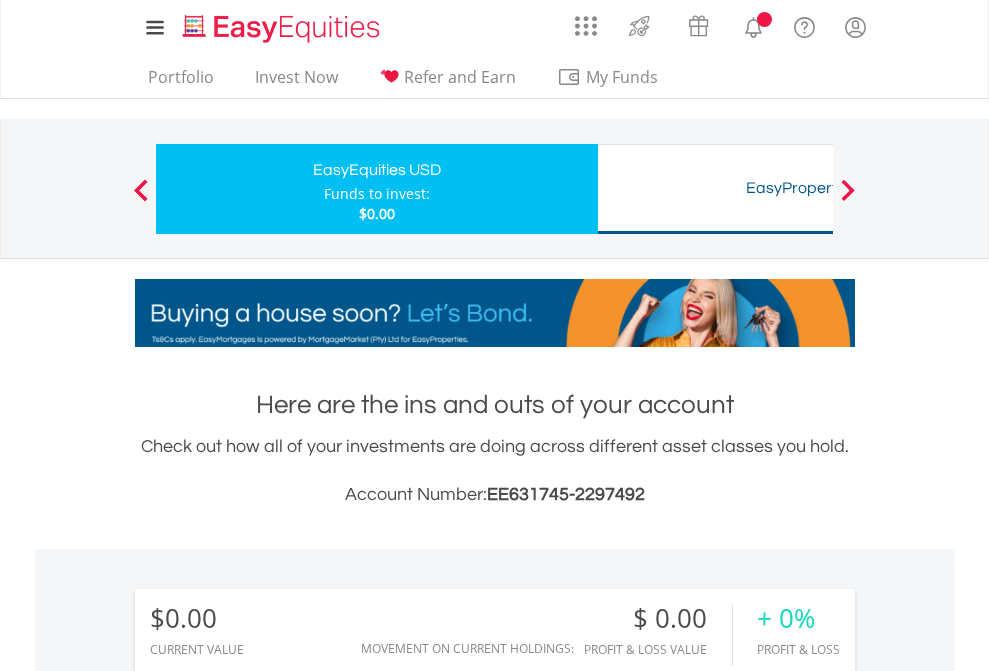 scroll, scrollTop: 1202, scrollLeft: 0, axis: vertical 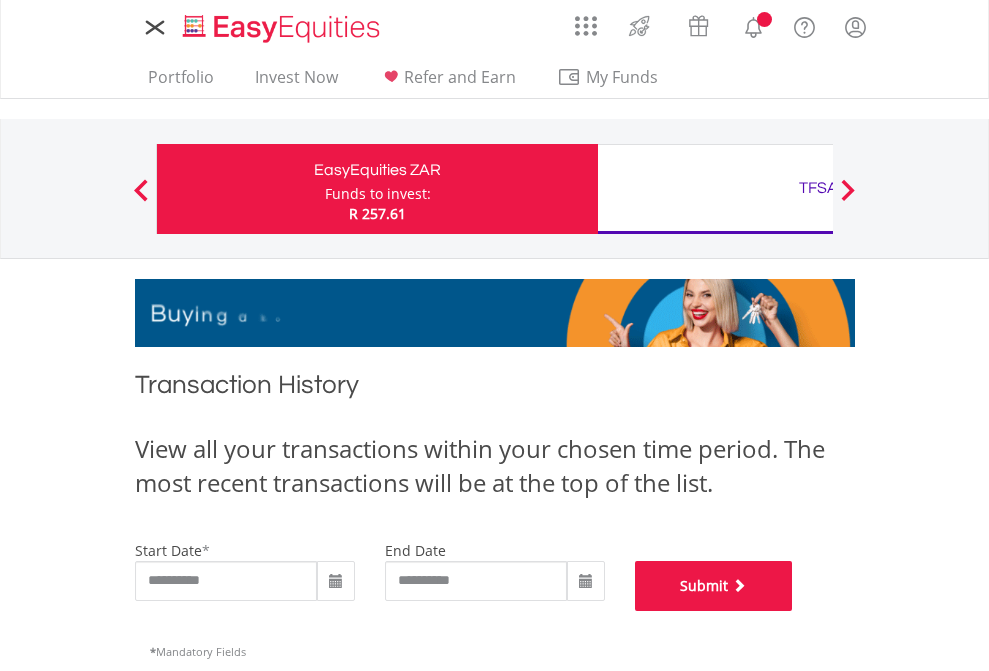 click on "Submit" at bounding box center [714, 586] 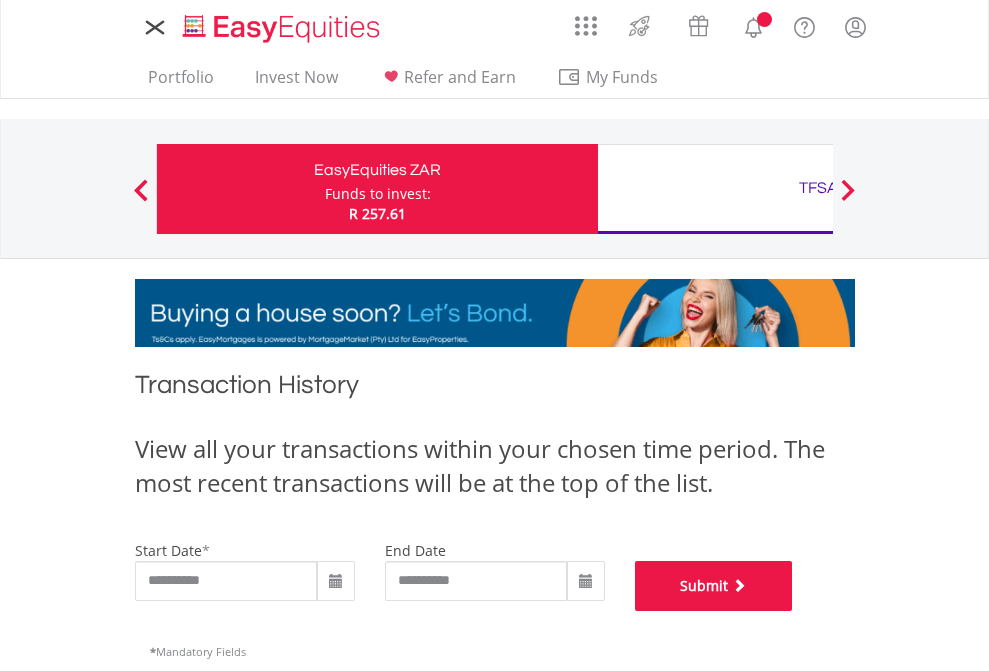 scroll, scrollTop: 811, scrollLeft: 0, axis: vertical 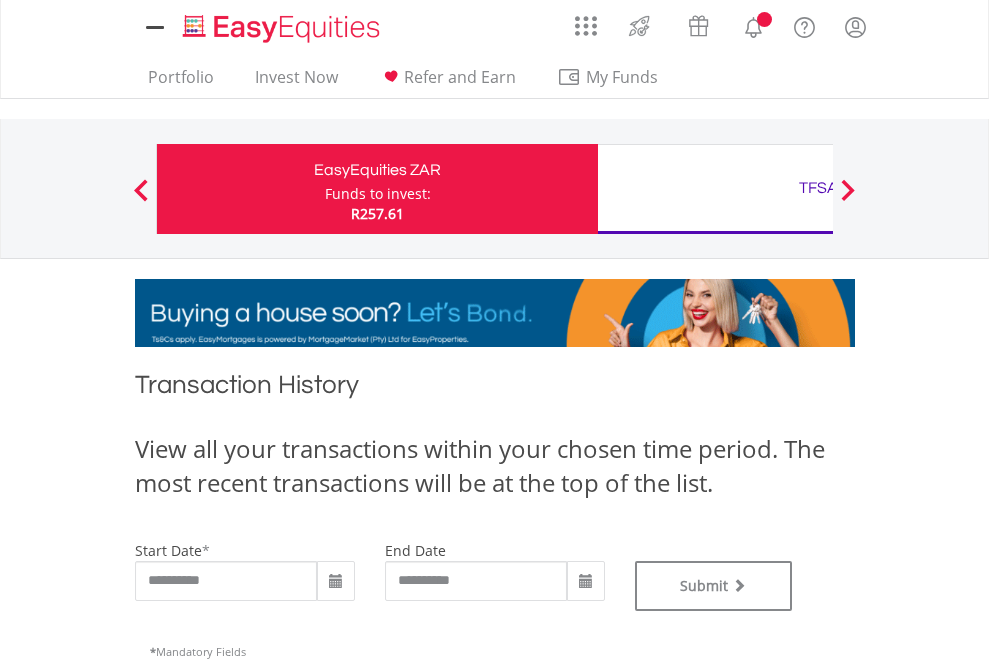 click on "TFSA" at bounding box center [818, 188] 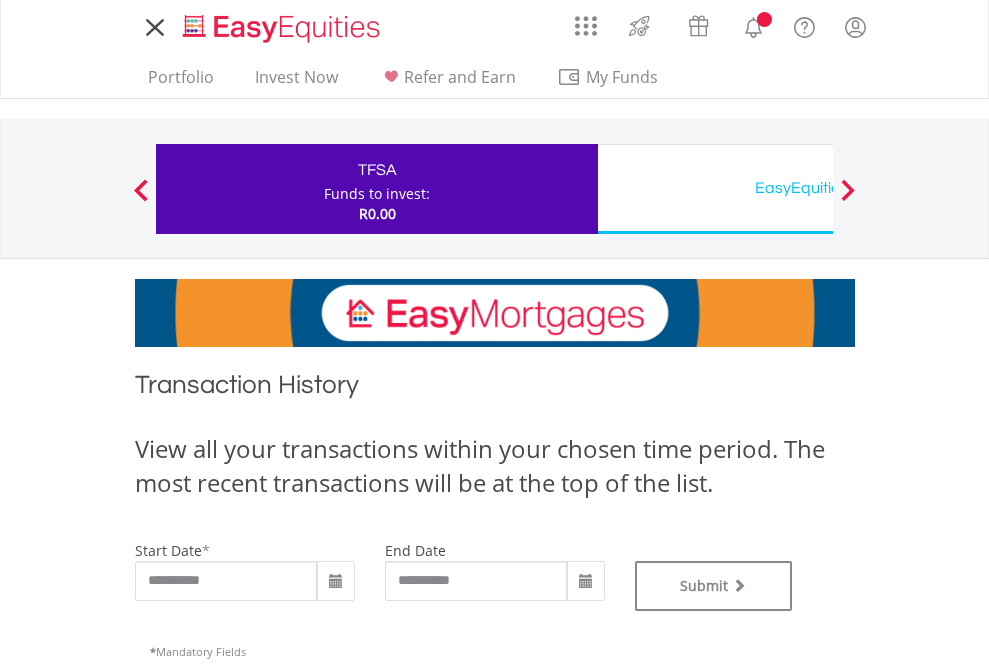 scroll, scrollTop: 0, scrollLeft: 0, axis: both 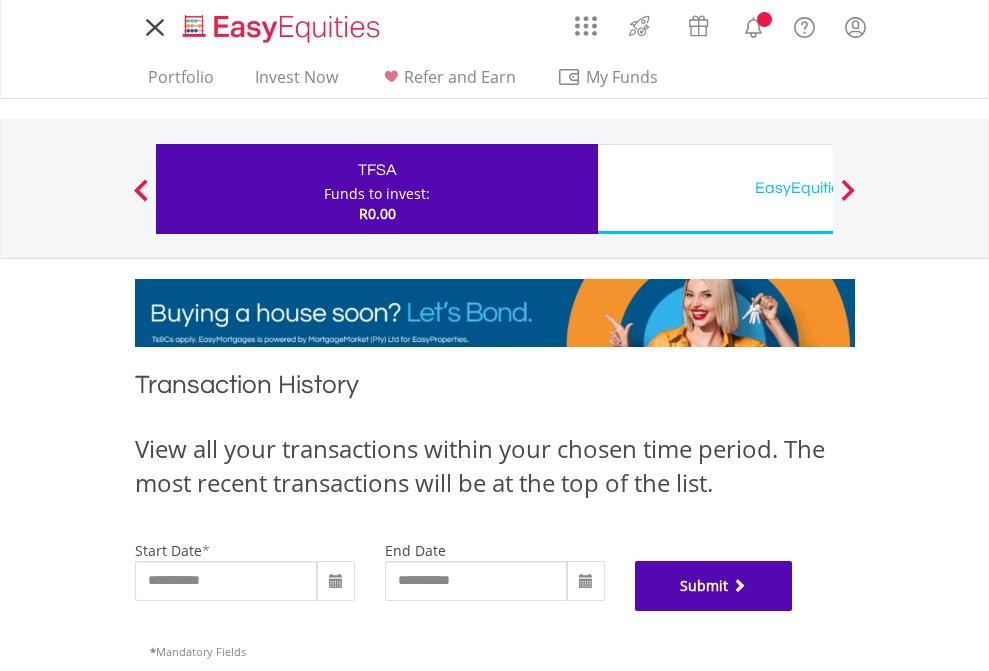 click on "Submit" at bounding box center [714, 586] 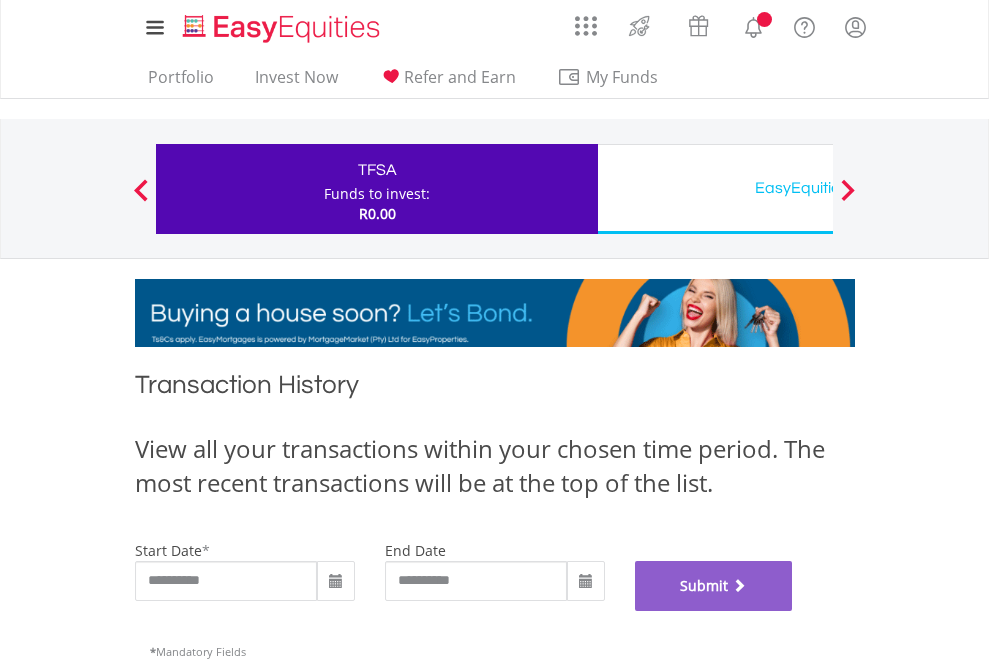 scroll, scrollTop: 811, scrollLeft: 0, axis: vertical 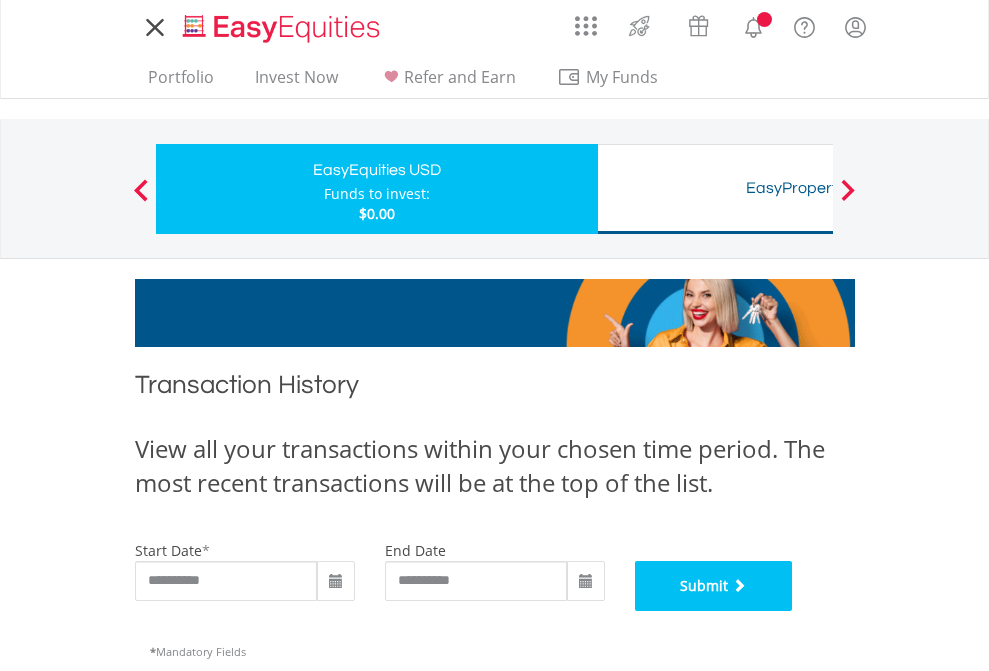 click on "Submit" at bounding box center (714, 586) 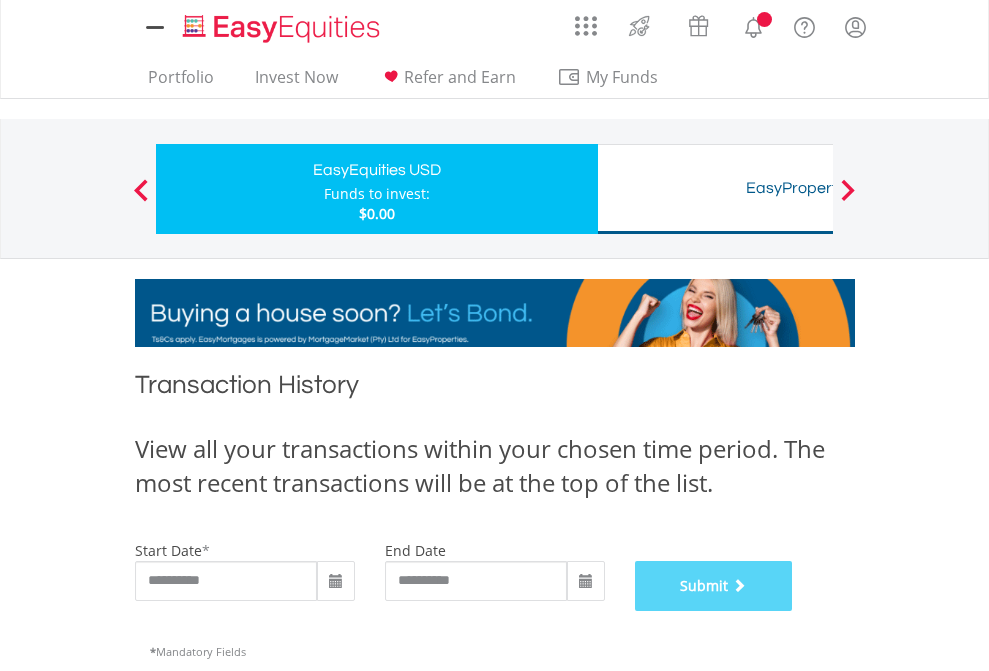scroll, scrollTop: 811, scrollLeft: 0, axis: vertical 